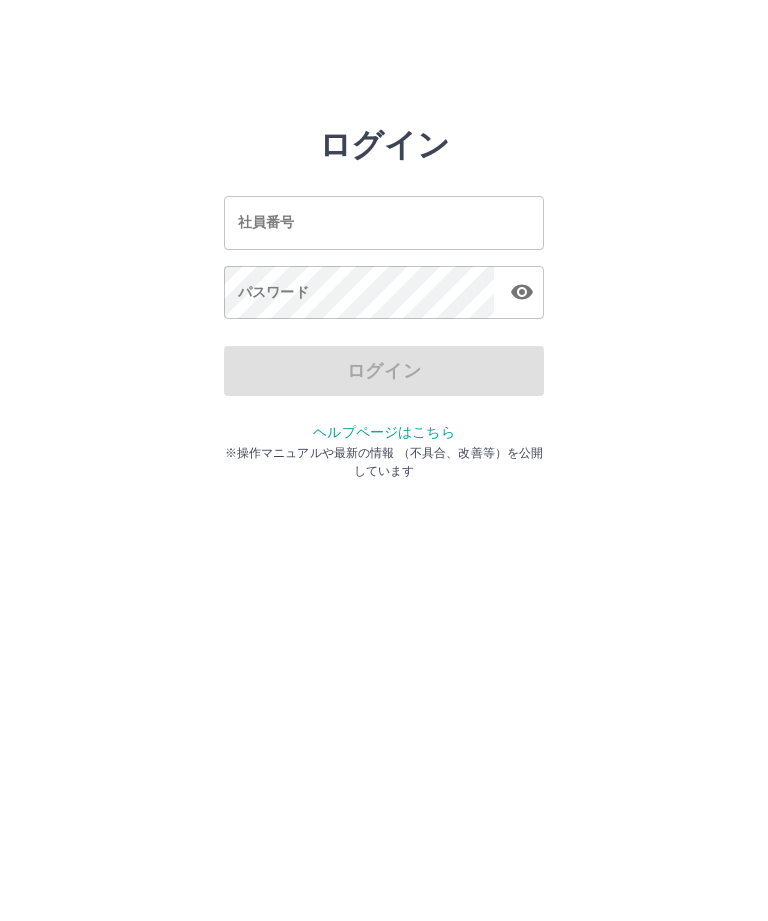 scroll, scrollTop: 0, scrollLeft: 0, axis: both 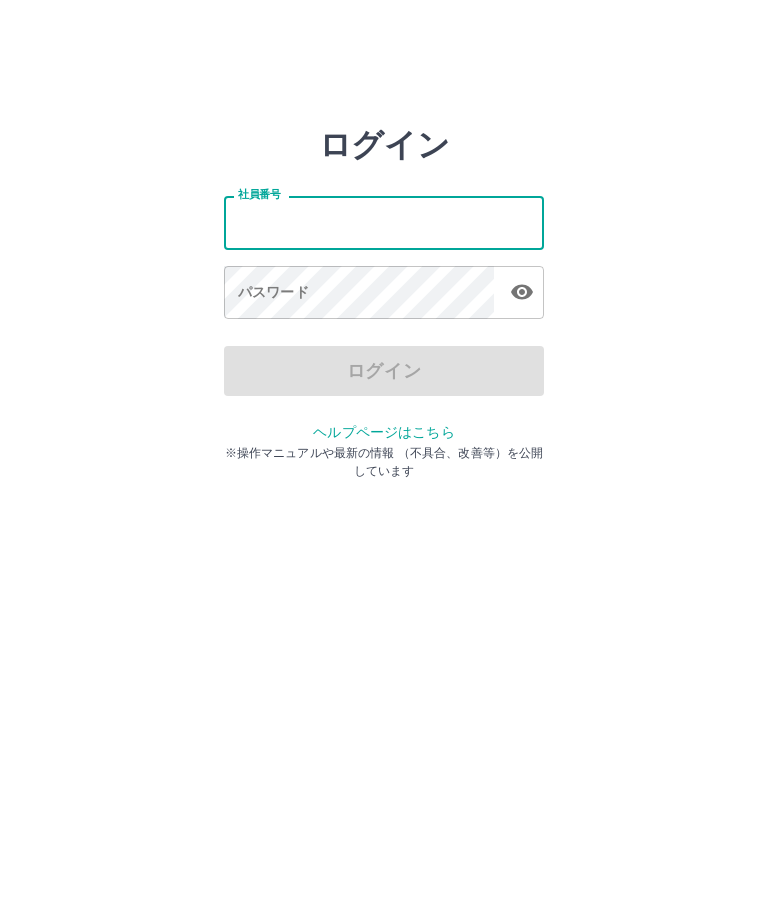click on "社員番号" at bounding box center (384, 222) 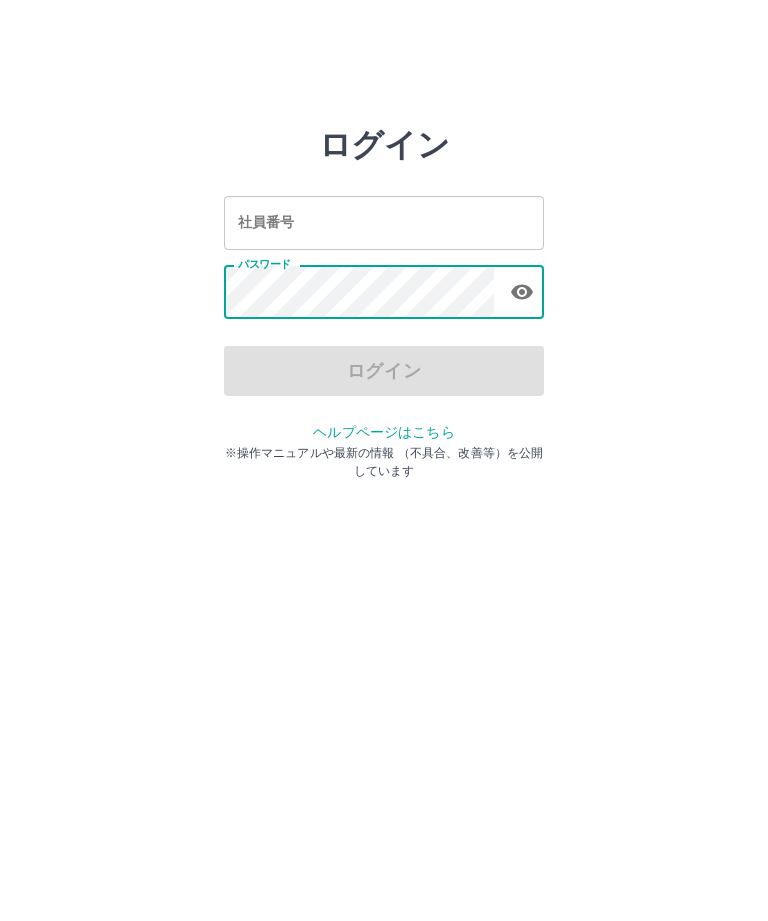 click on "社員番号" at bounding box center (384, 222) 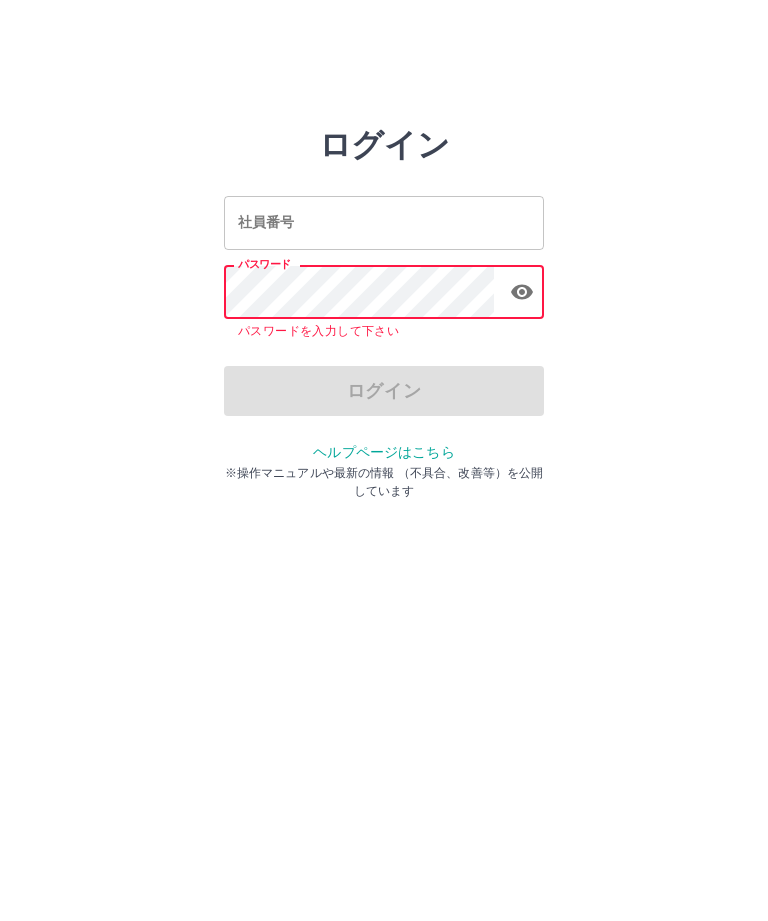 click on "社員番号" at bounding box center [384, 222] 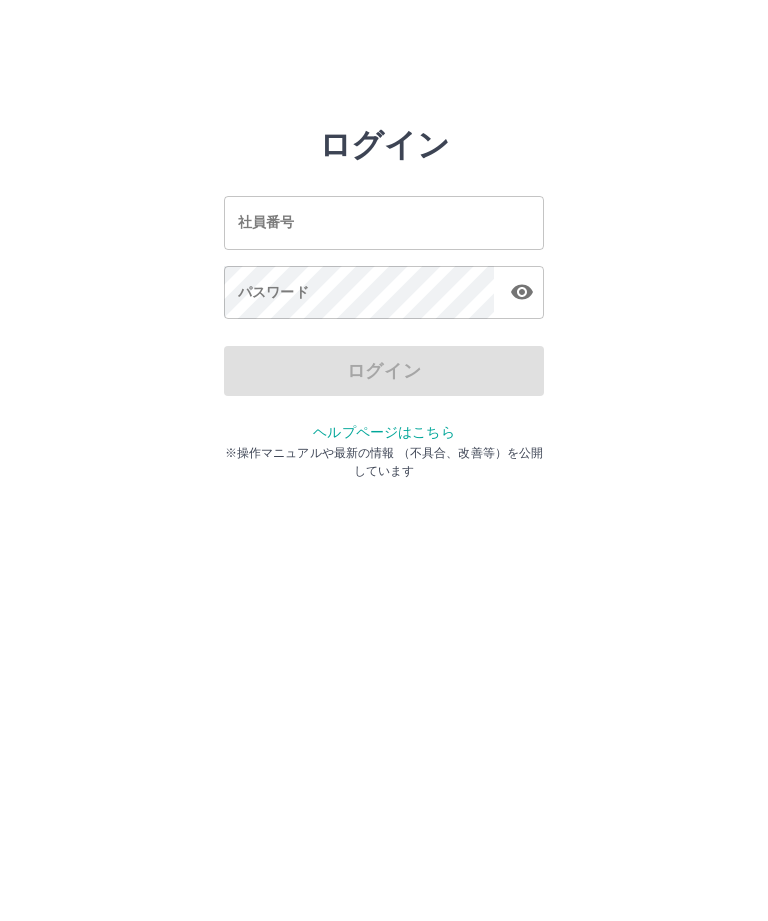 scroll, scrollTop: 0, scrollLeft: 0, axis: both 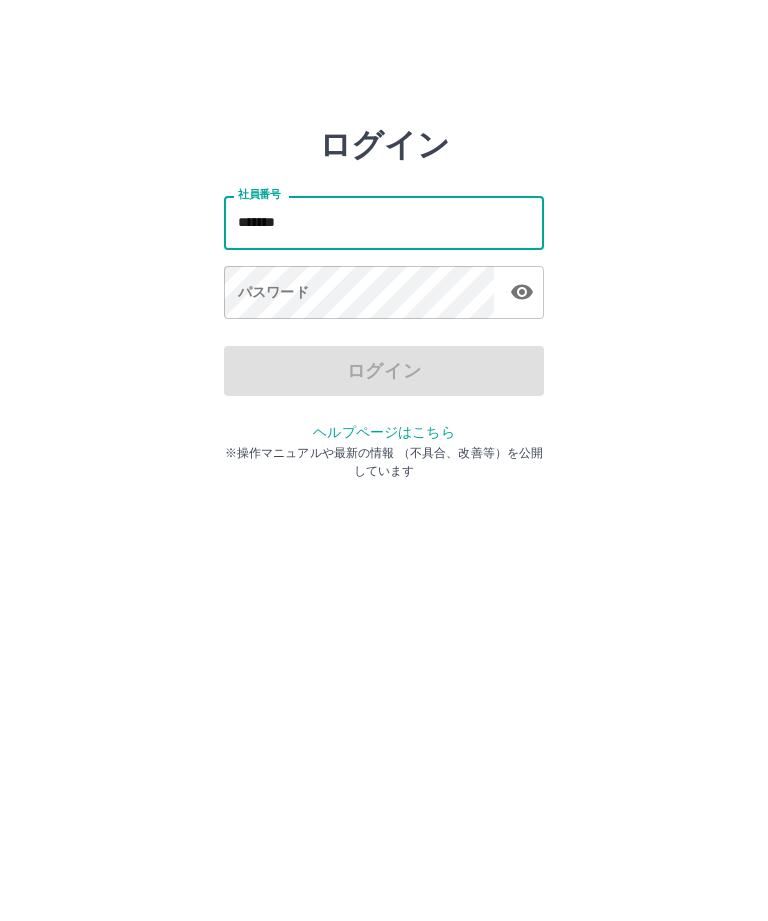 type on "*******" 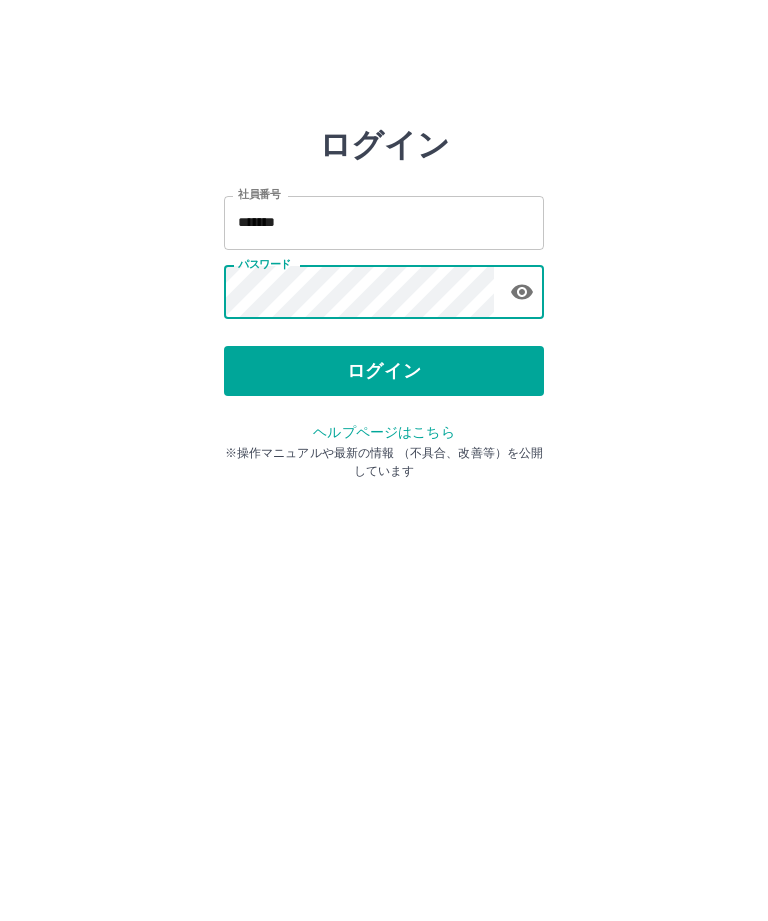click on "ログイン" at bounding box center (384, 371) 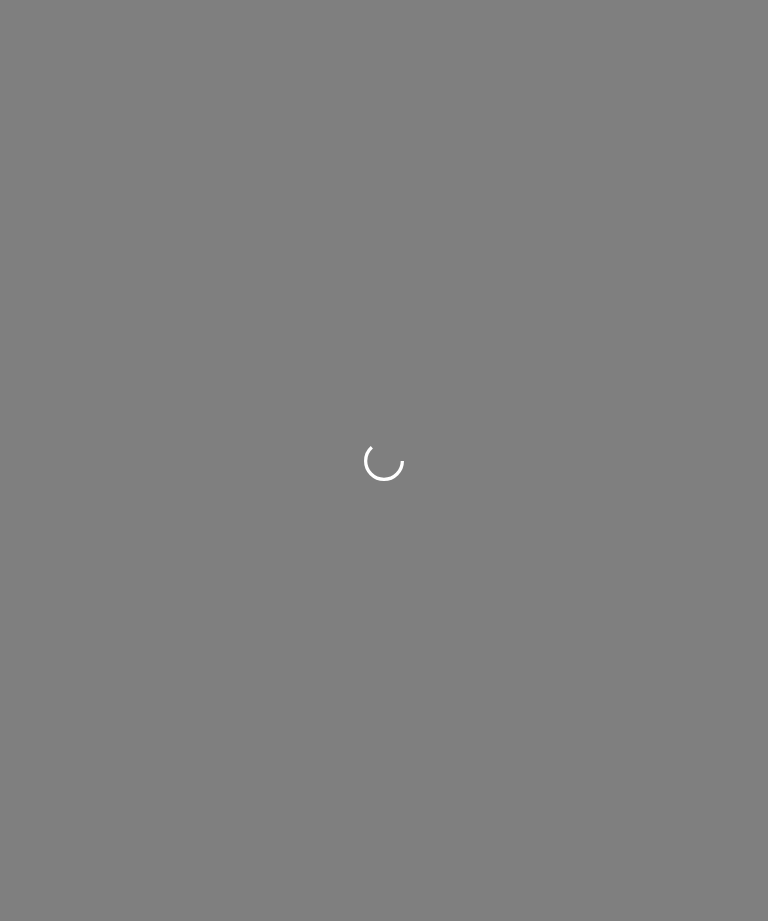 scroll, scrollTop: 0, scrollLeft: 0, axis: both 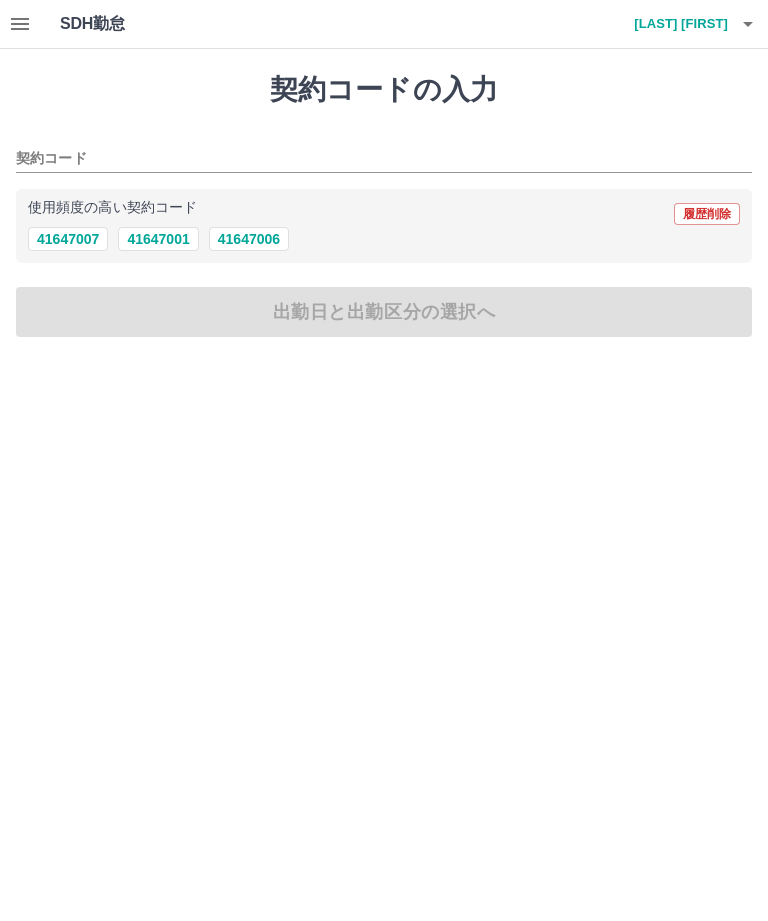 click on "使用頻度の高い契約コード 履歴削除" at bounding box center [384, 214] 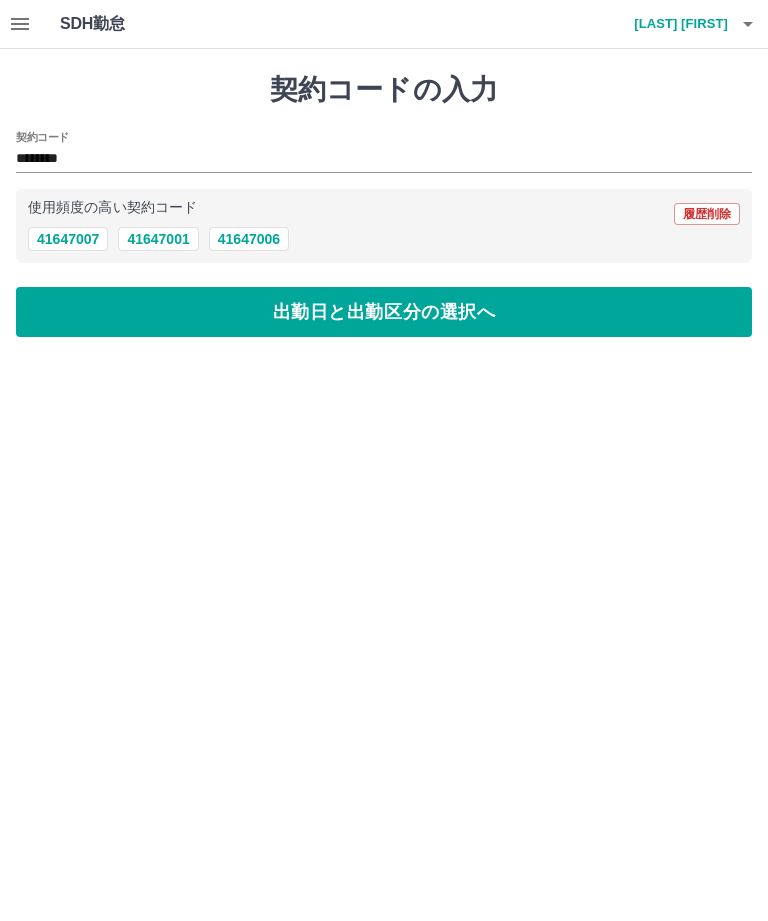 click on "出勤日と出勤区分の選択へ" at bounding box center (384, 312) 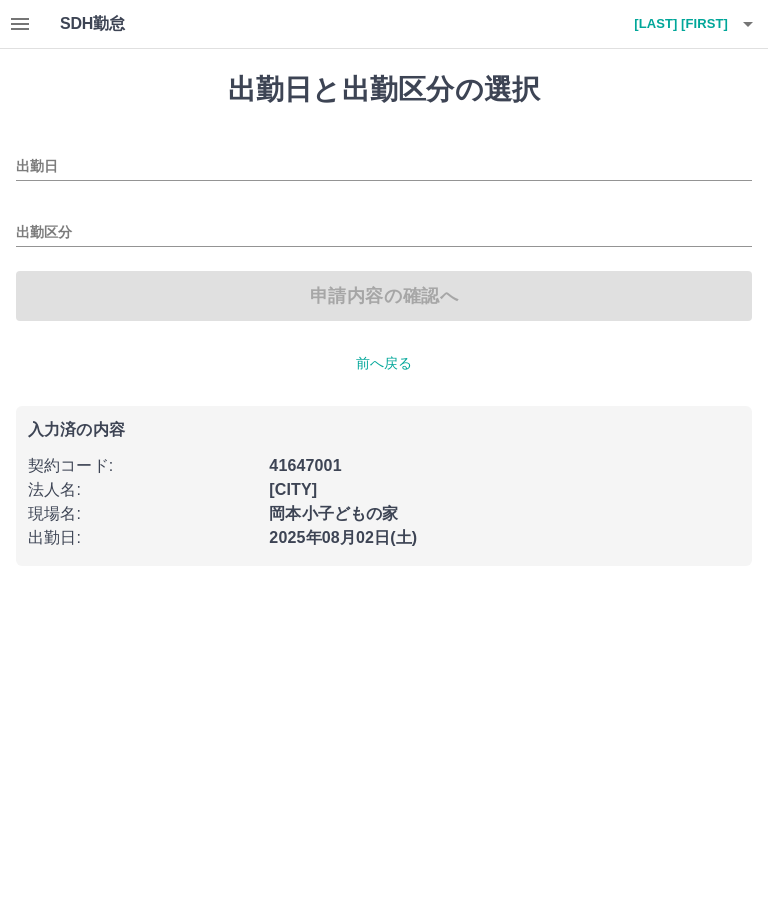 type on "**********" 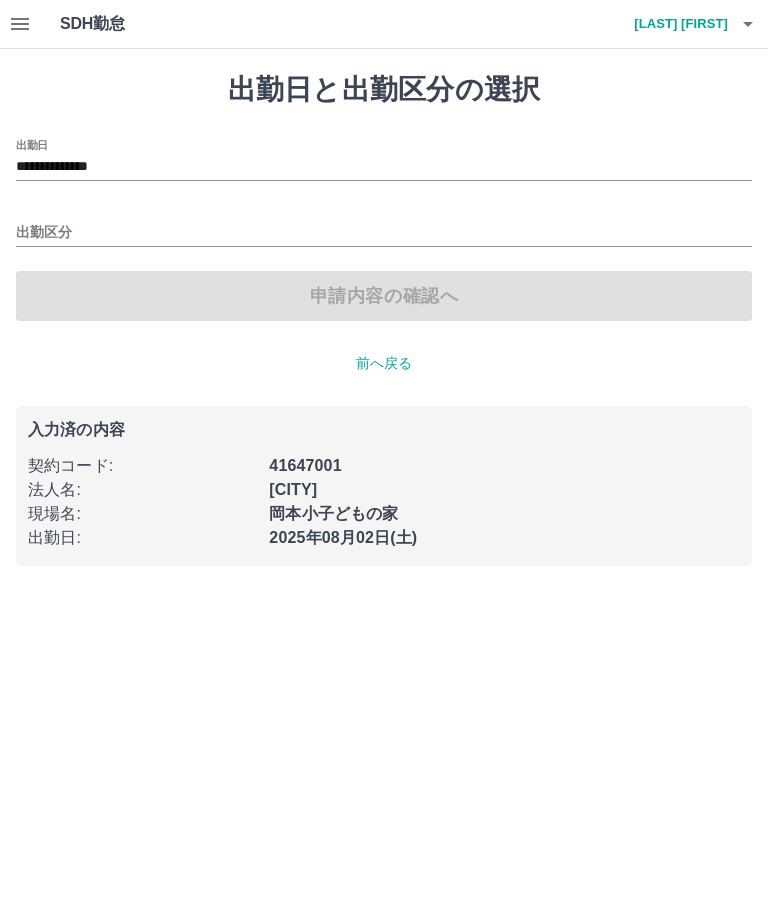 click on "出勤区分" at bounding box center (384, 233) 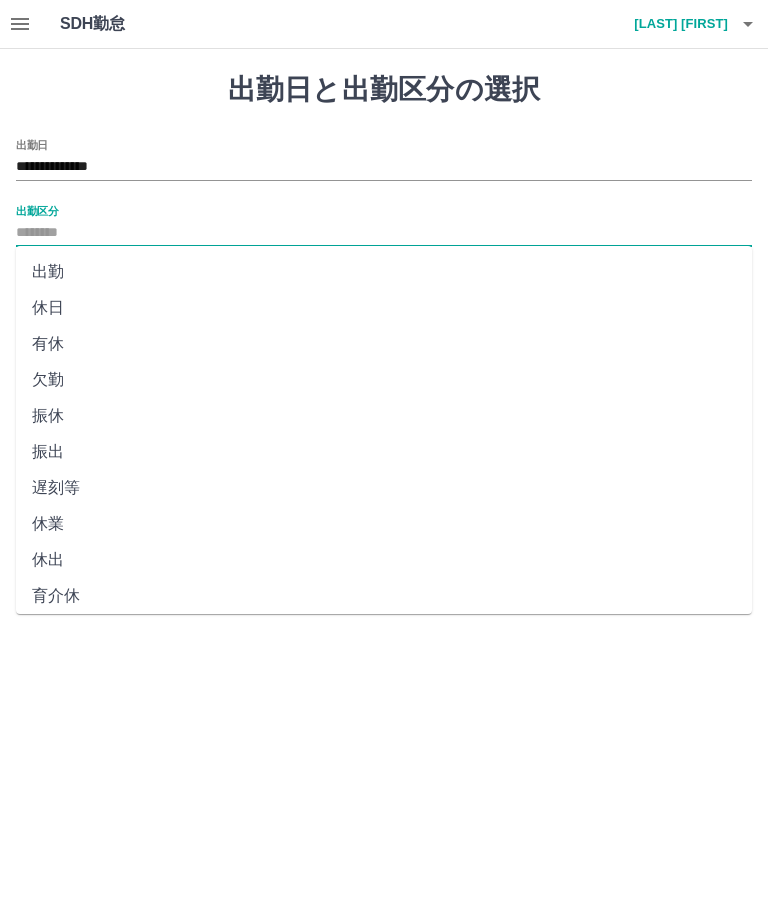click on "出勤" at bounding box center (384, 272) 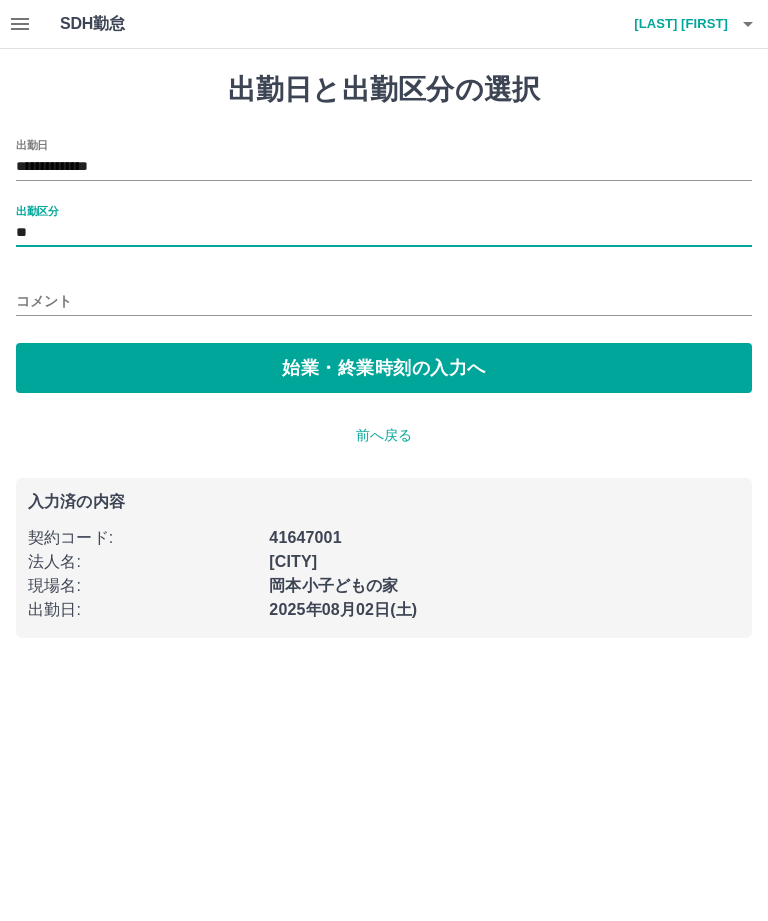 click on "始業・終業時刻の入力へ" at bounding box center [384, 368] 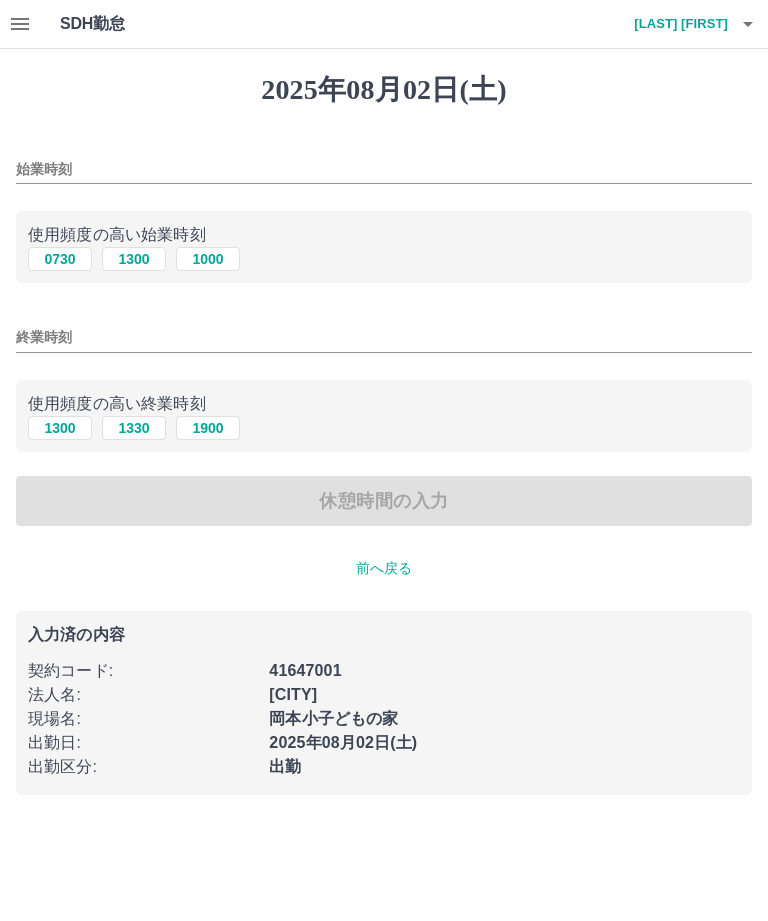 click on "使用頻度の高い始業時刻" at bounding box center [384, 235] 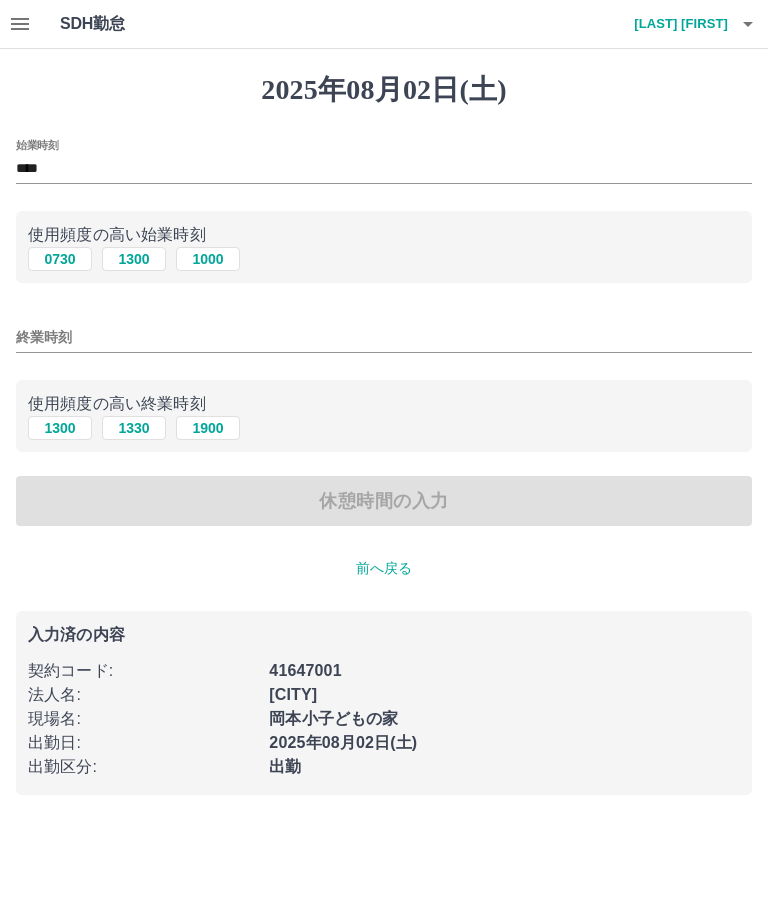 click on "1900" at bounding box center [208, 428] 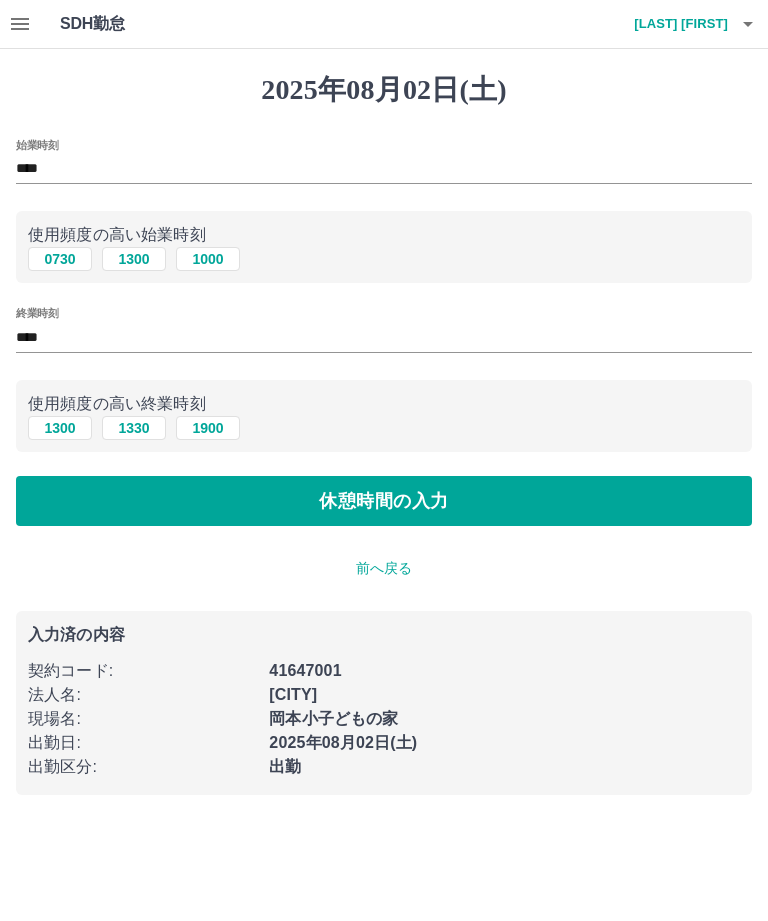 click on "休憩時間の入力" at bounding box center [384, 501] 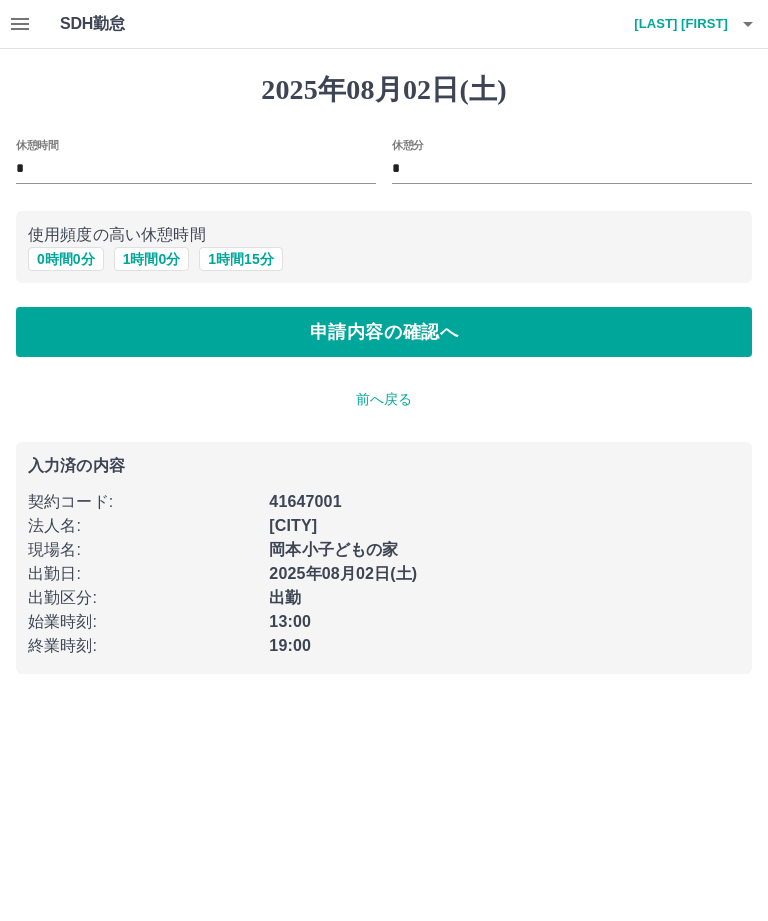 click on "申請内容の確認へ" at bounding box center (384, 332) 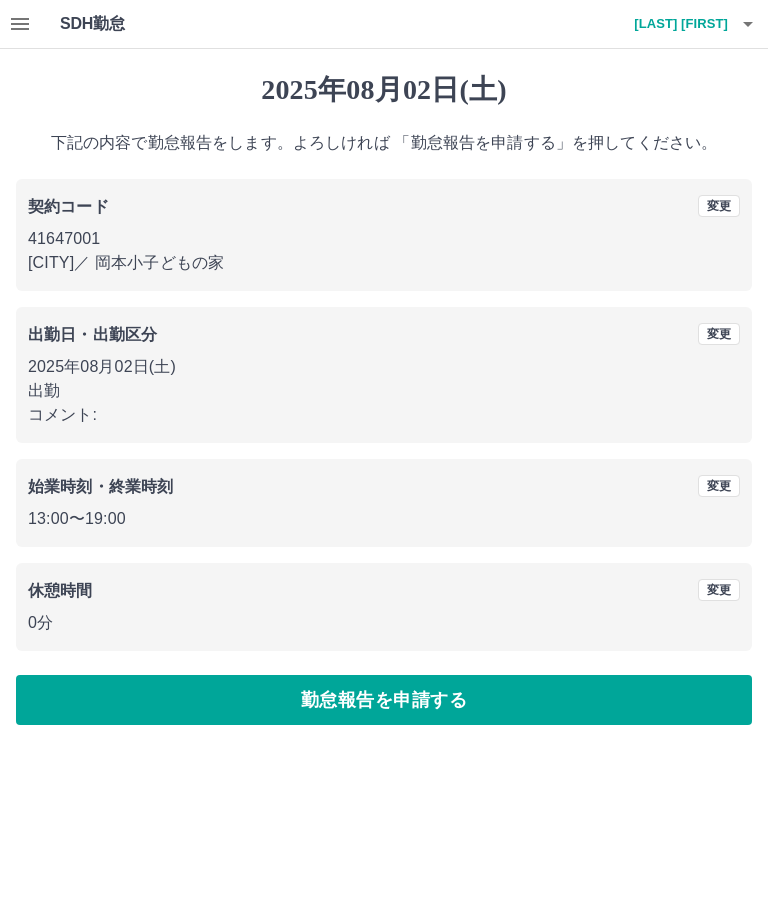 click on "勤怠報告を申請する" at bounding box center (384, 700) 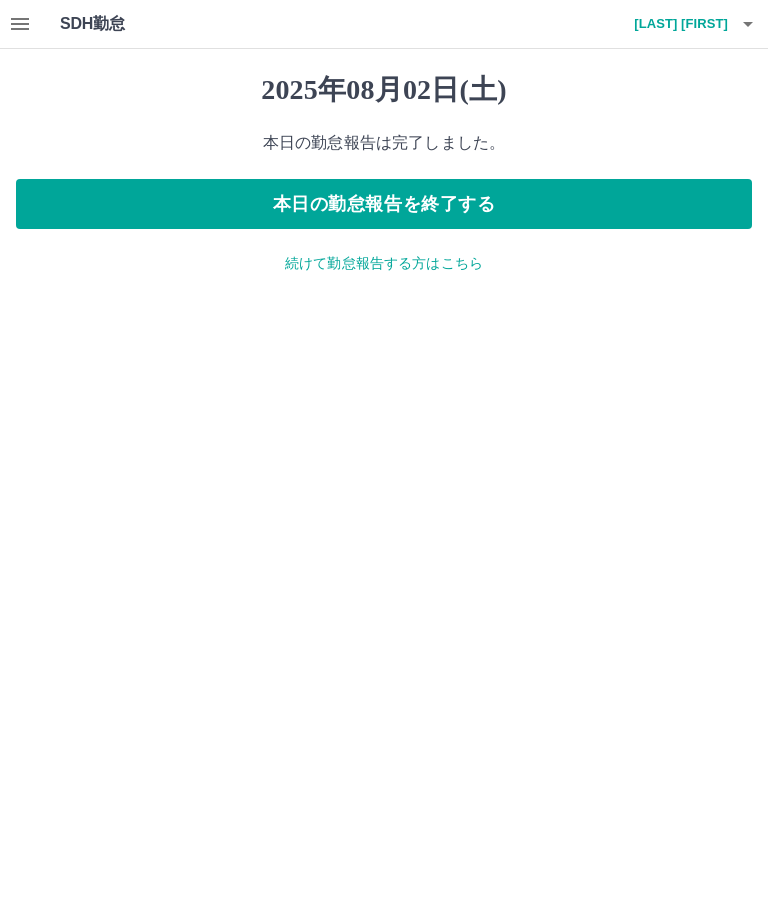 click on "続けて勤怠報告する方はこちら" at bounding box center [384, 263] 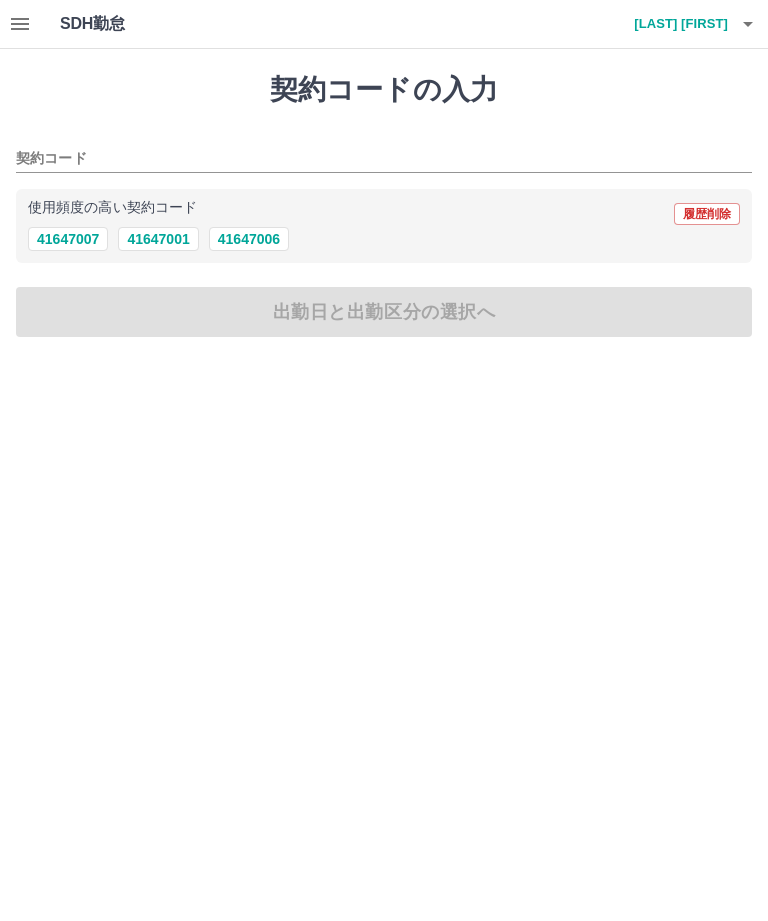 click on "41647001" at bounding box center (158, 239) 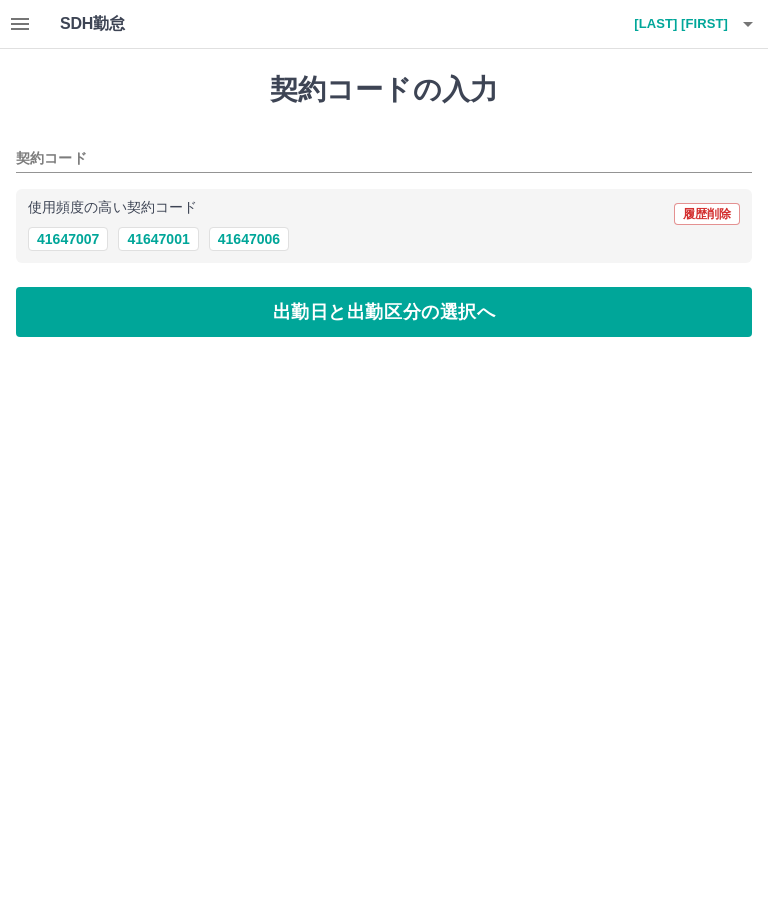 type on "********" 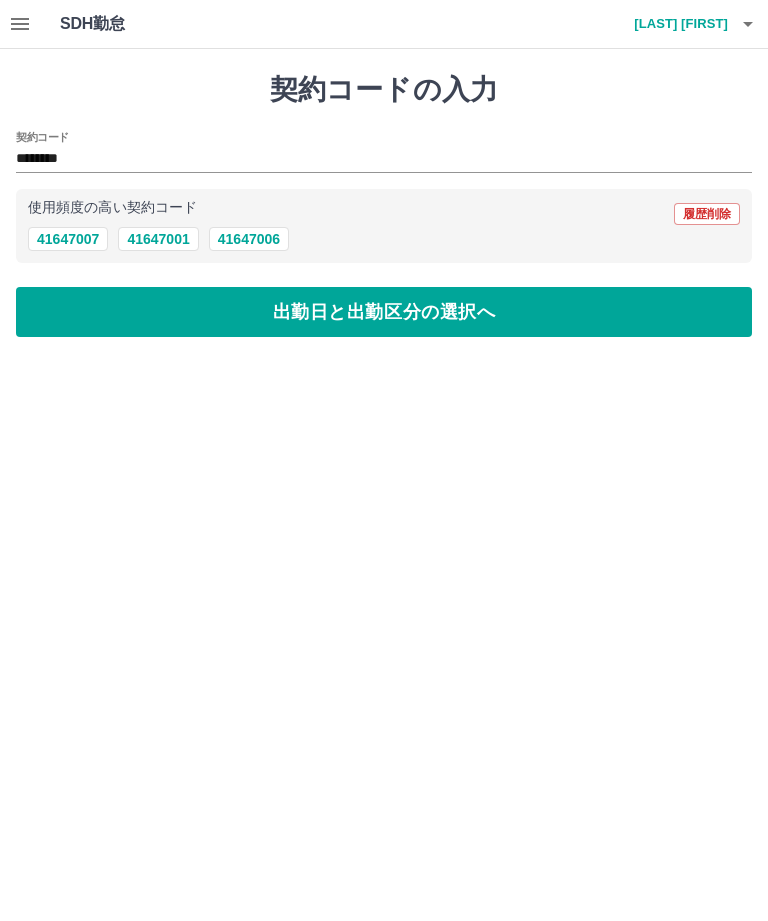 click on "出勤日と出勤区分の選択へ" at bounding box center [384, 312] 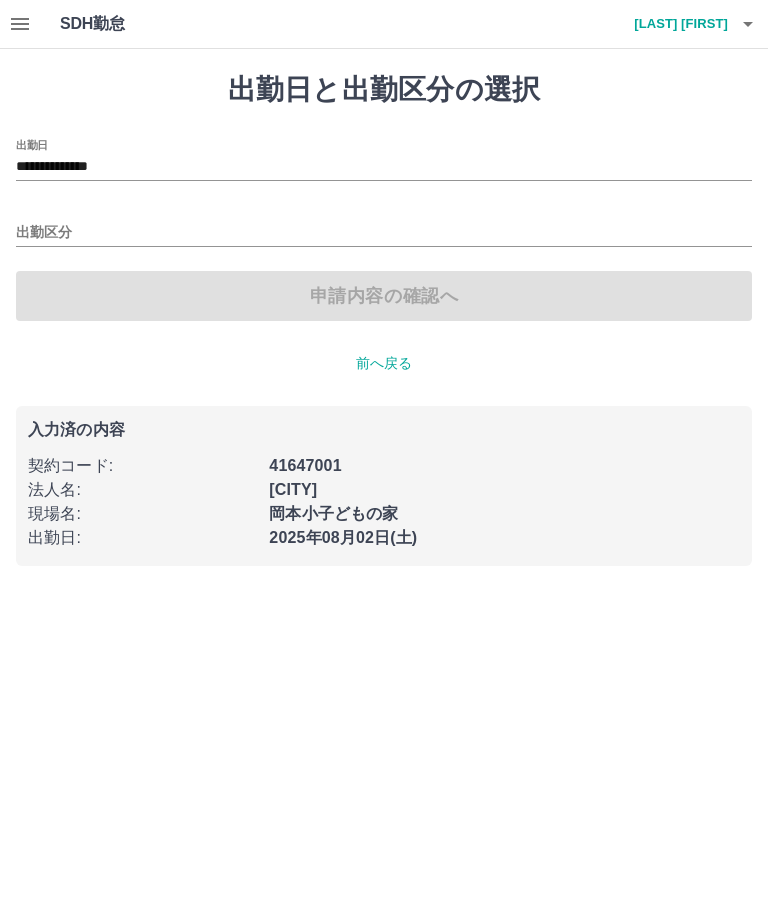 click on "**********" at bounding box center [384, 167] 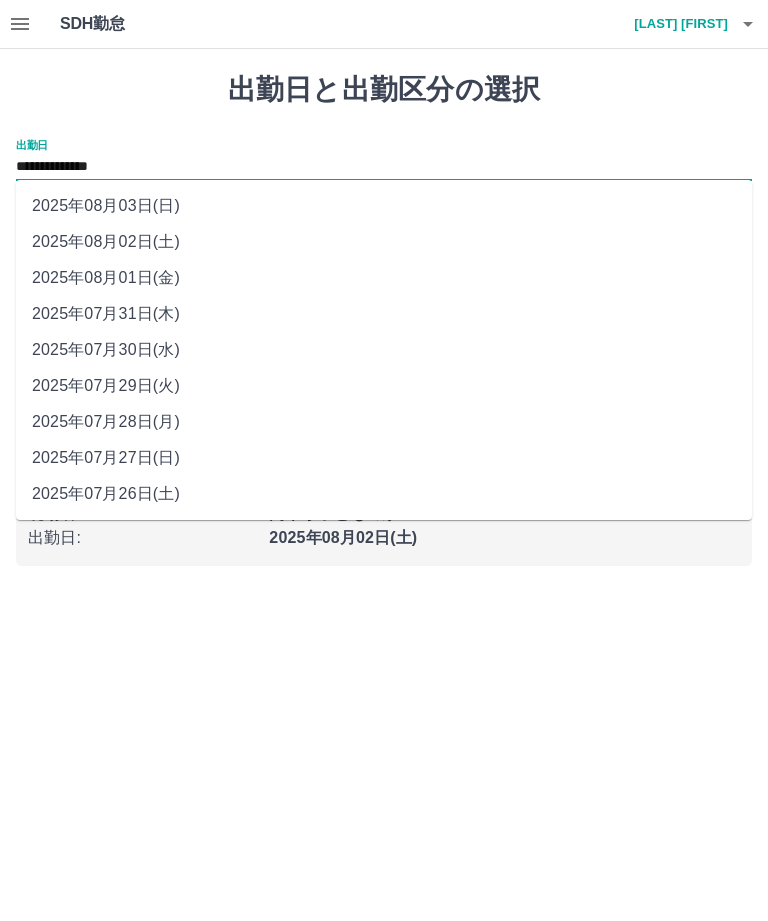 click on "2025年08月03日(日)" at bounding box center (384, 206) 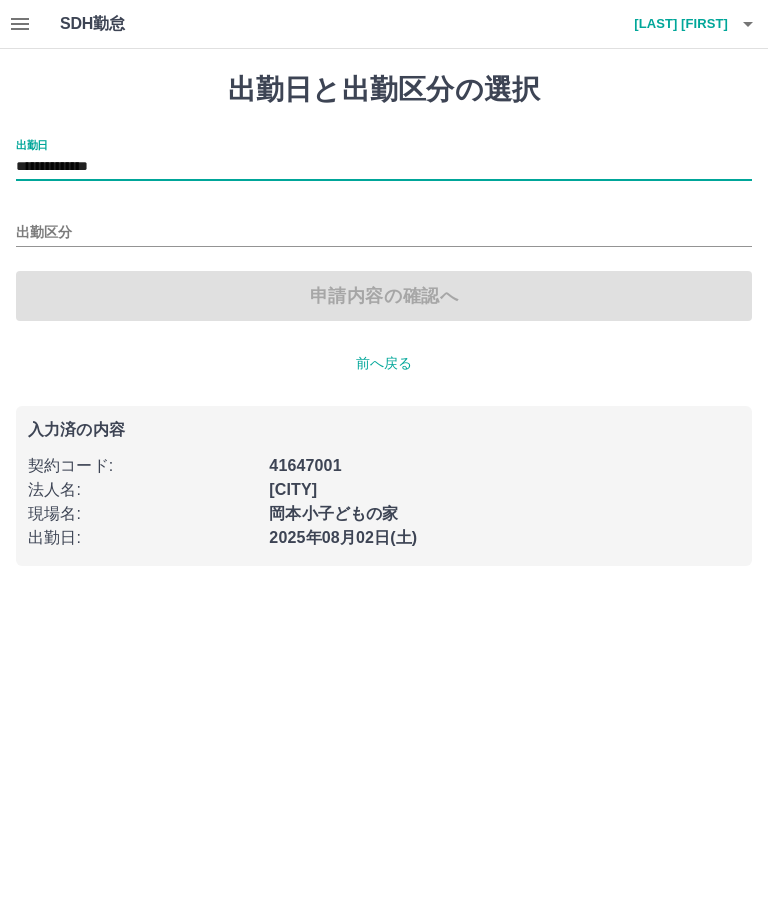 click on "出勤区分" at bounding box center (384, 233) 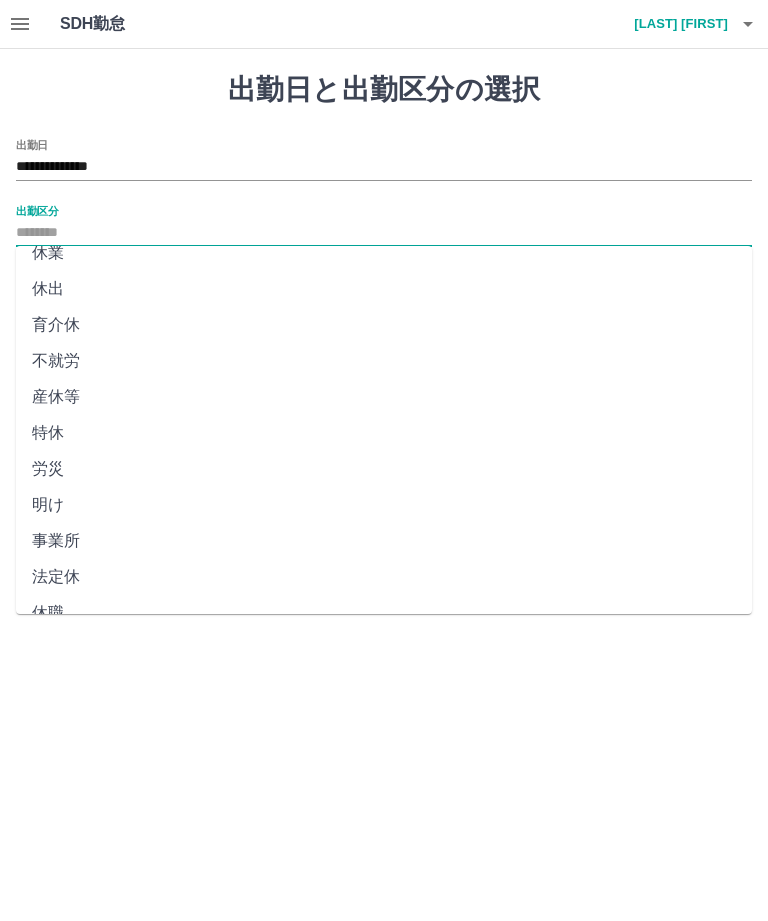 scroll, scrollTop: 270, scrollLeft: 0, axis: vertical 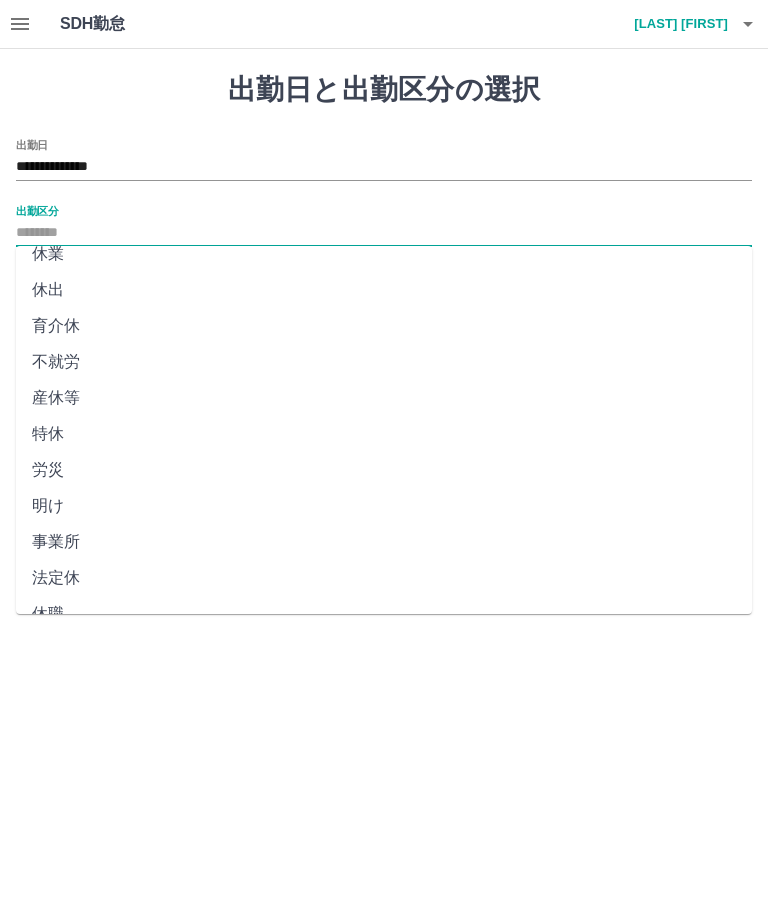 click on "法定休" at bounding box center (384, 578) 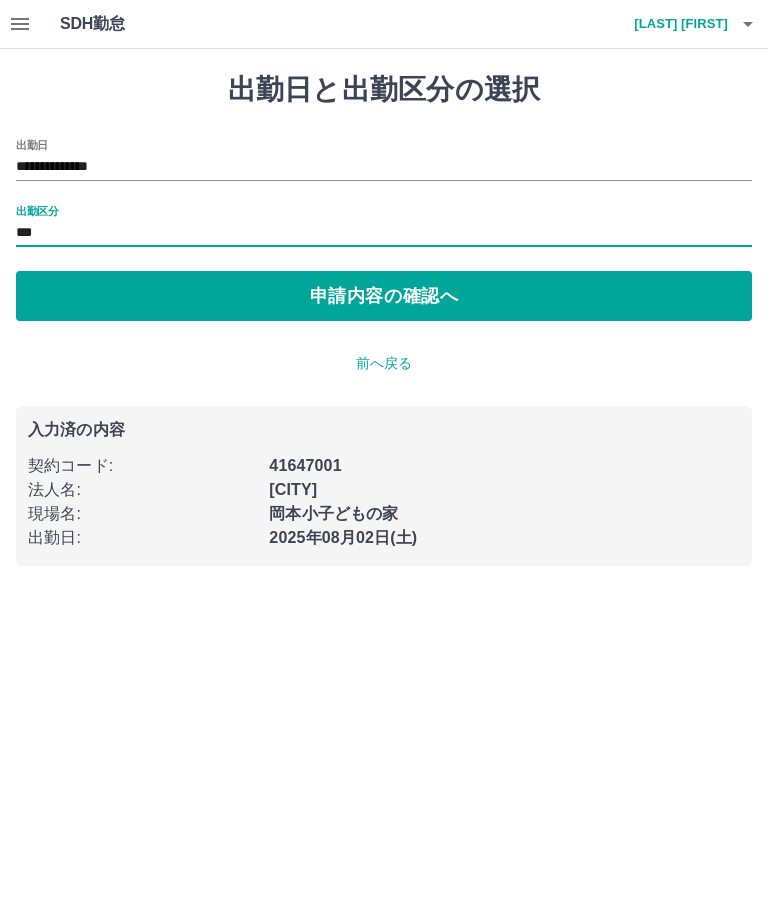 click on "申請内容の確認へ" at bounding box center (384, 296) 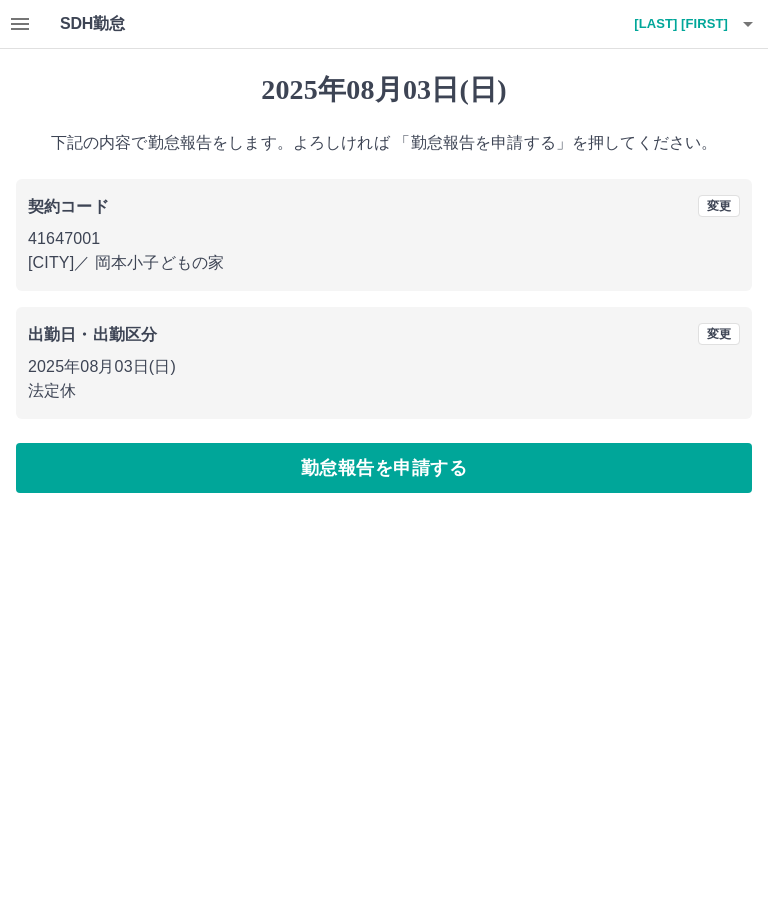 click on "勤怠報告を申請する" at bounding box center (384, 468) 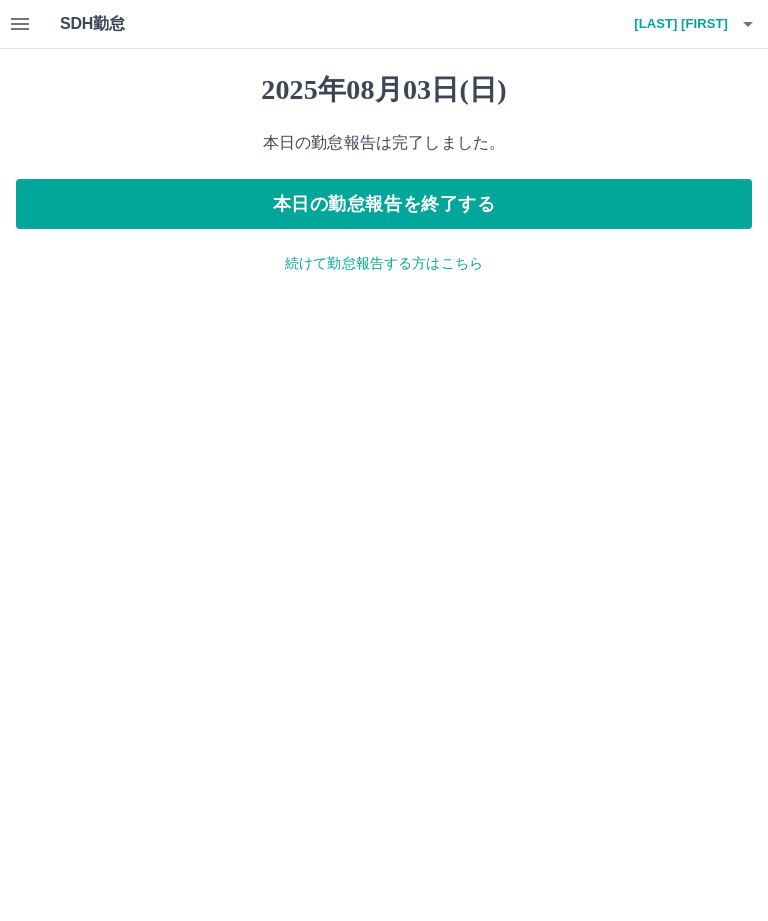 click on "本日の勤怠報告を終了する" at bounding box center (384, 204) 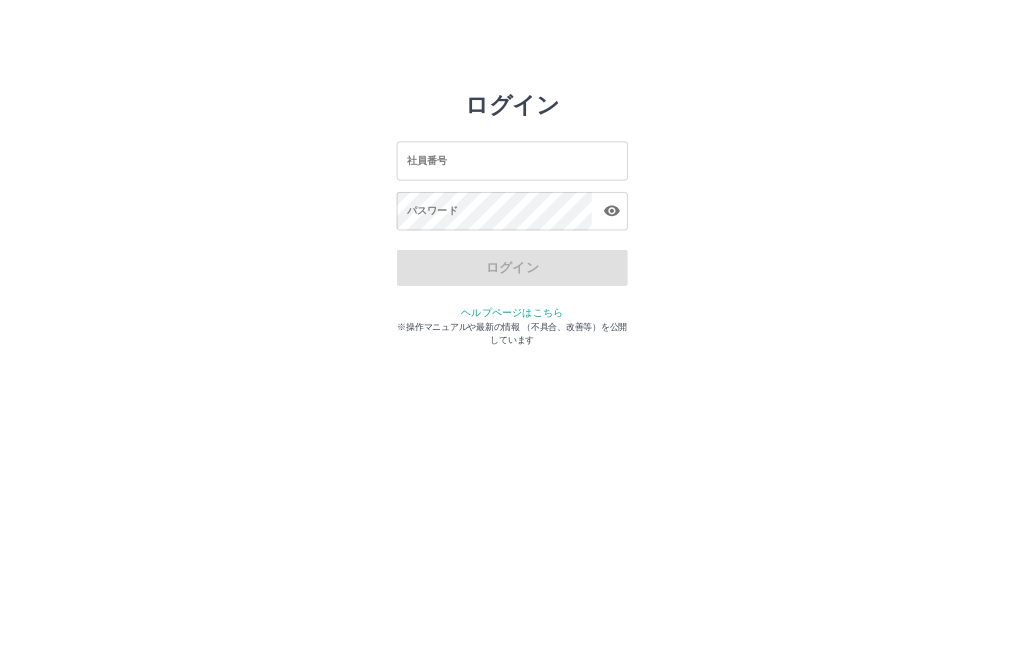 scroll, scrollTop: 0, scrollLeft: 0, axis: both 